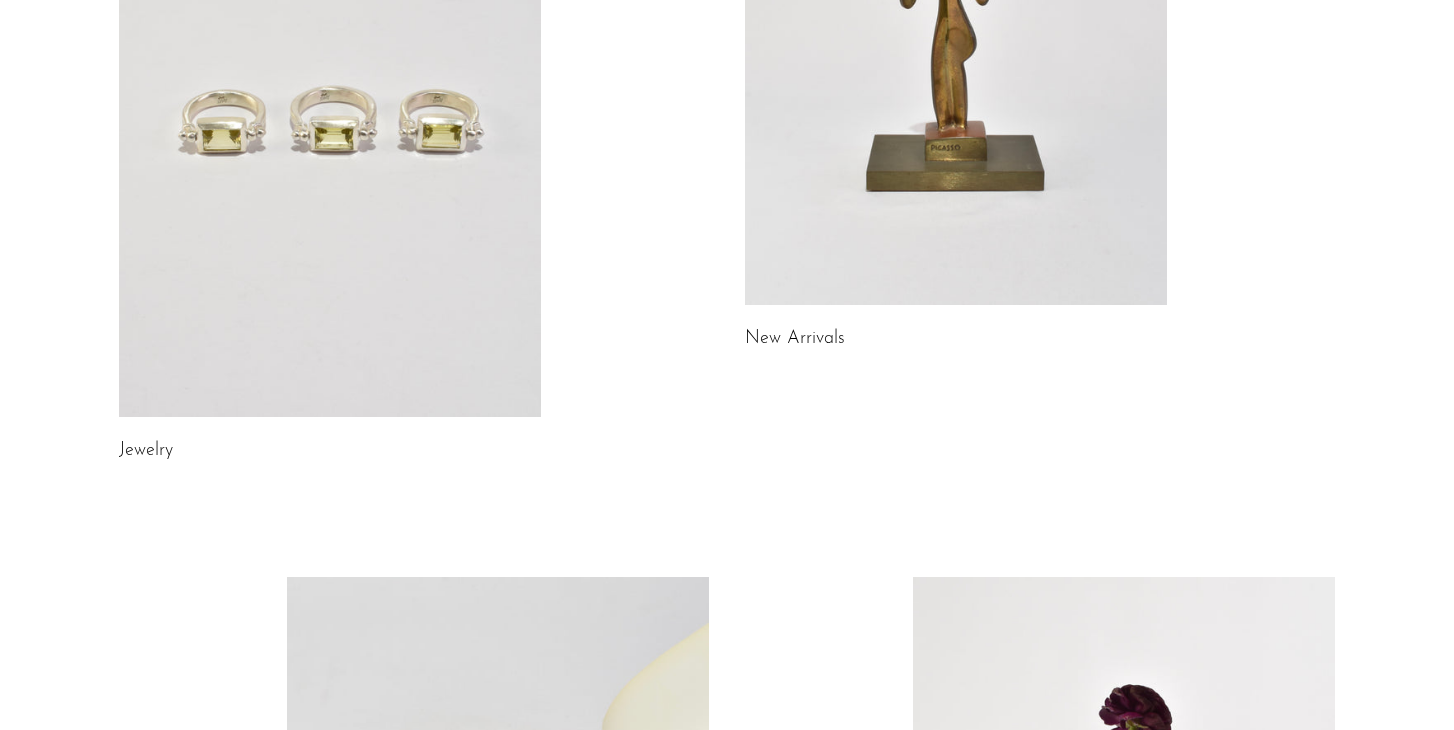 scroll, scrollTop: 178, scrollLeft: 0, axis: vertical 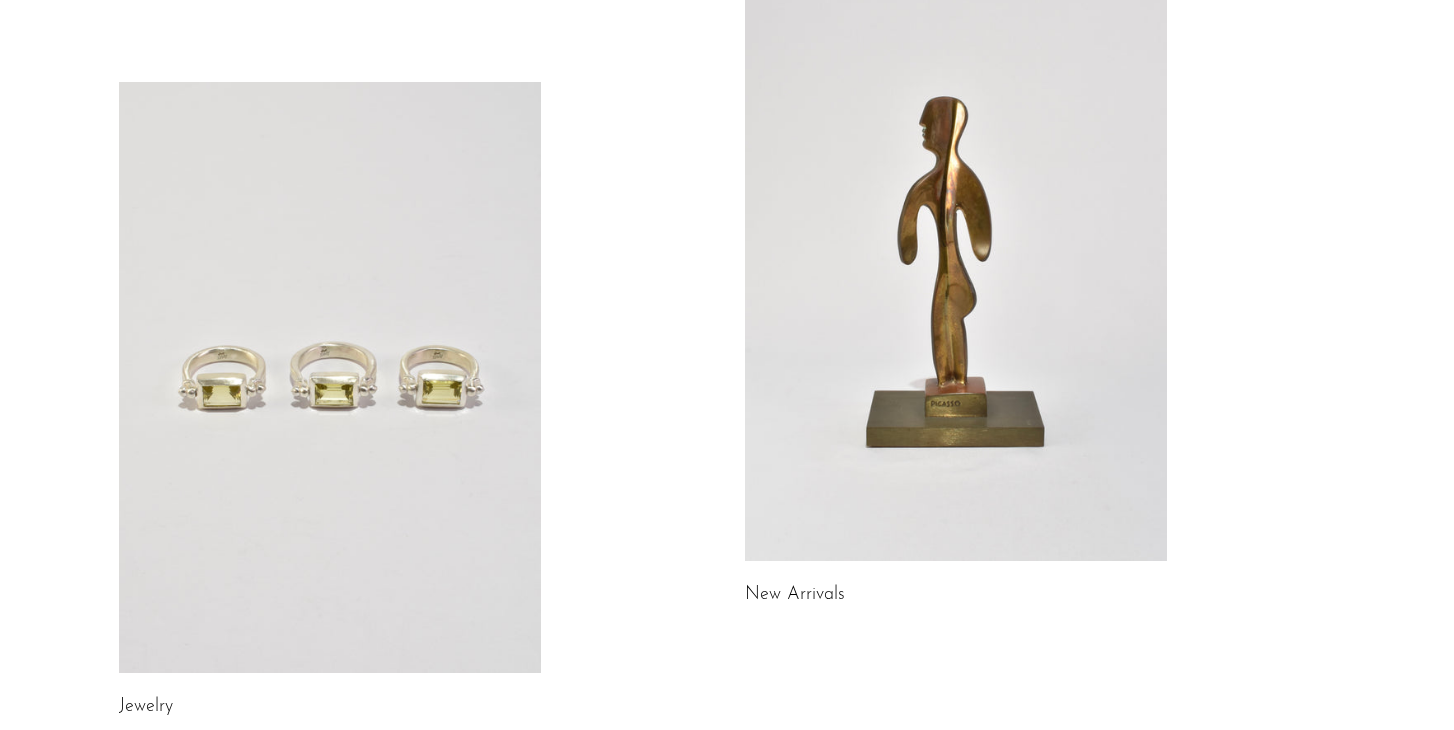 click at bounding box center (956, 265) 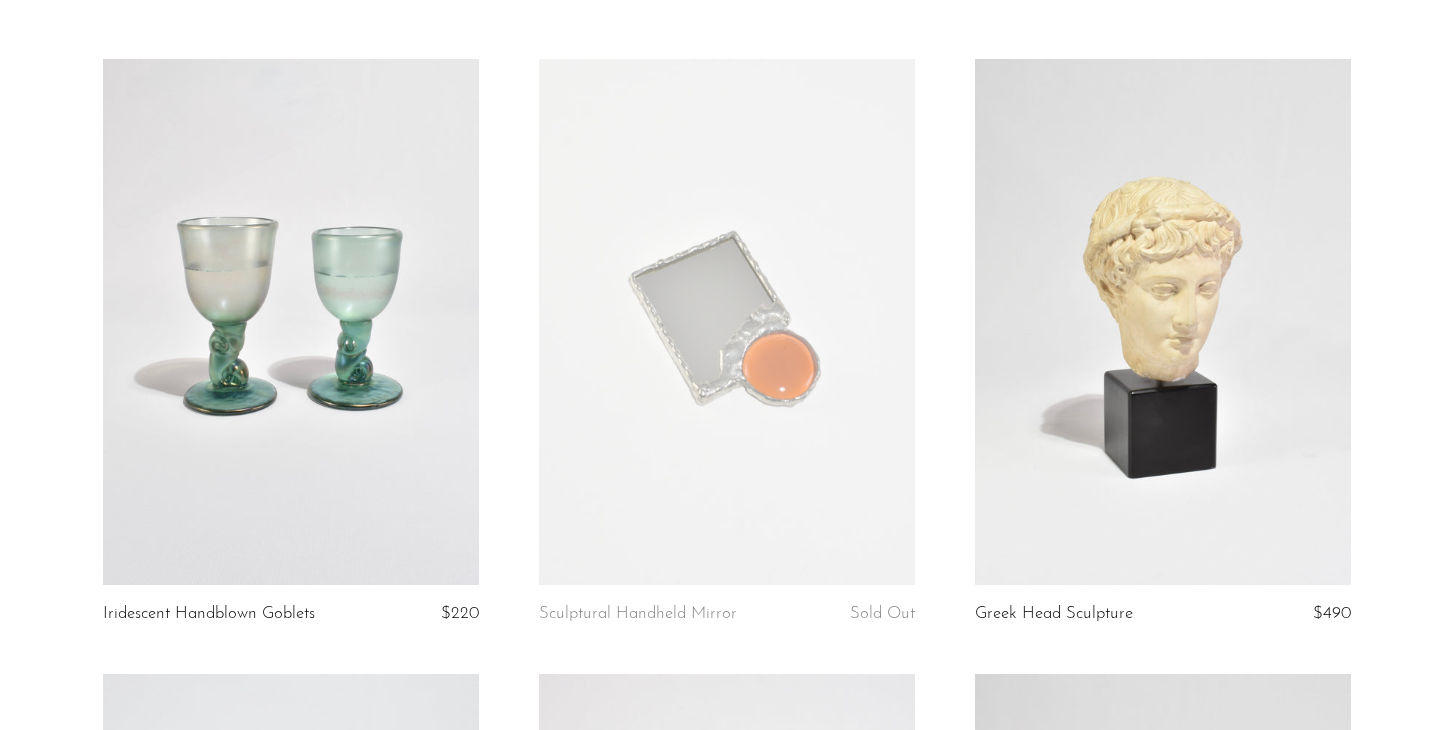 scroll, scrollTop: 127, scrollLeft: 0, axis: vertical 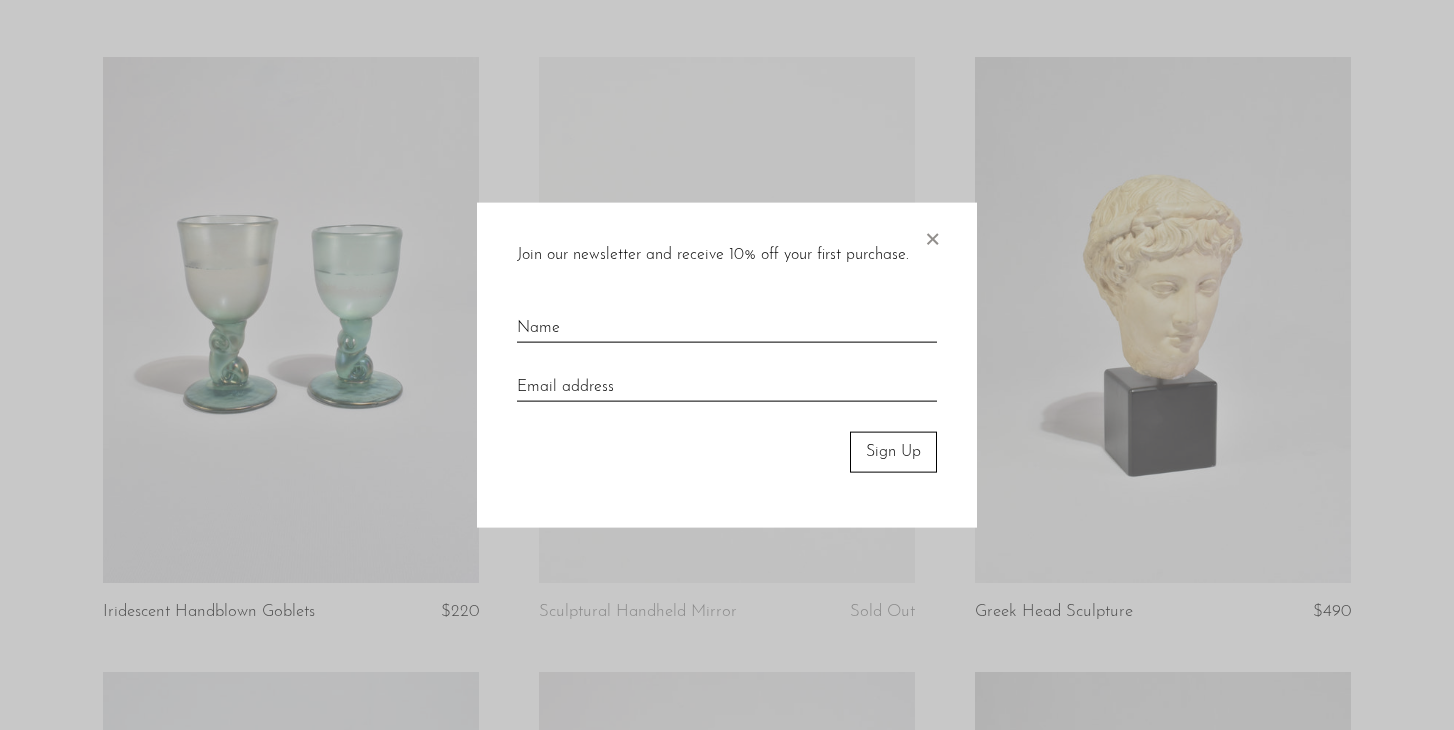 click on "×" at bounding box center (932, 235) 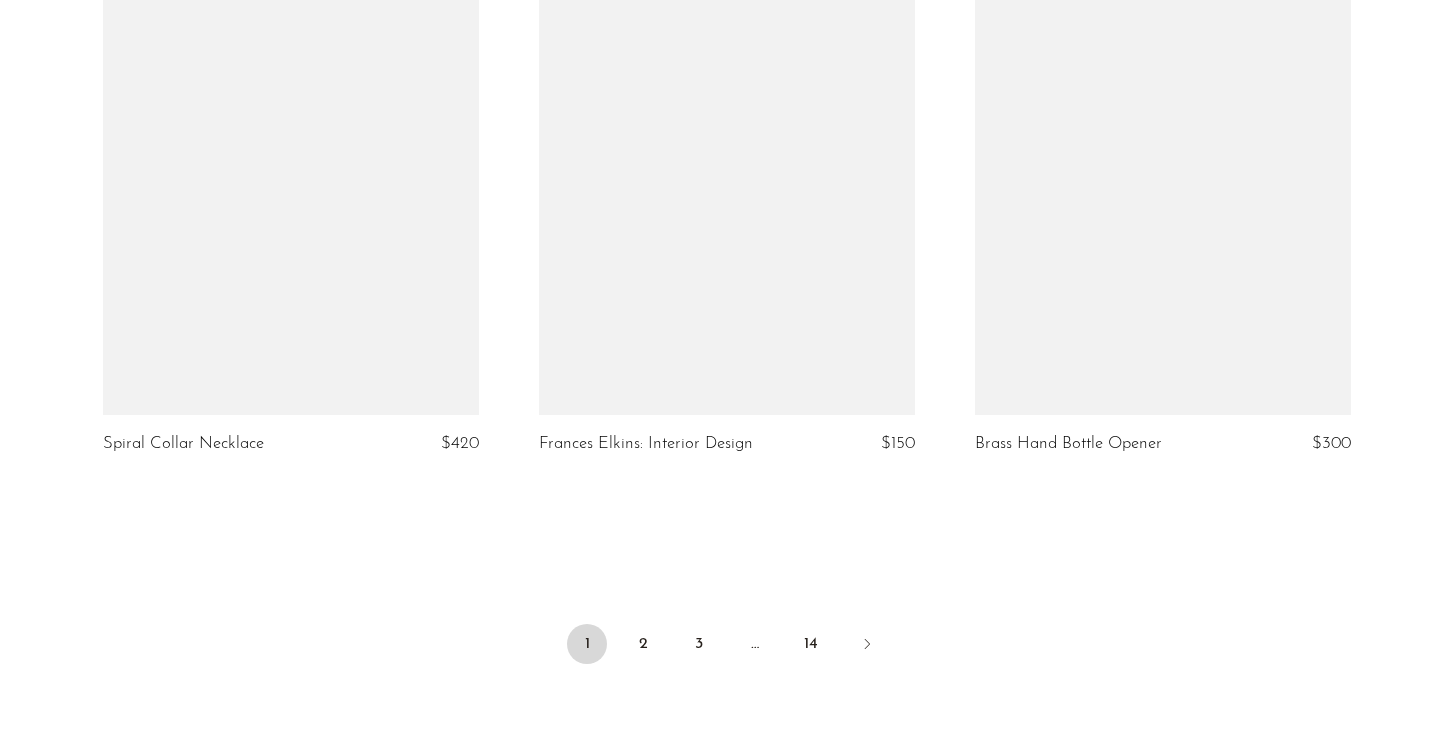 scroll, scrollTop: 7289, scrollLeft: 0, axis: vertical 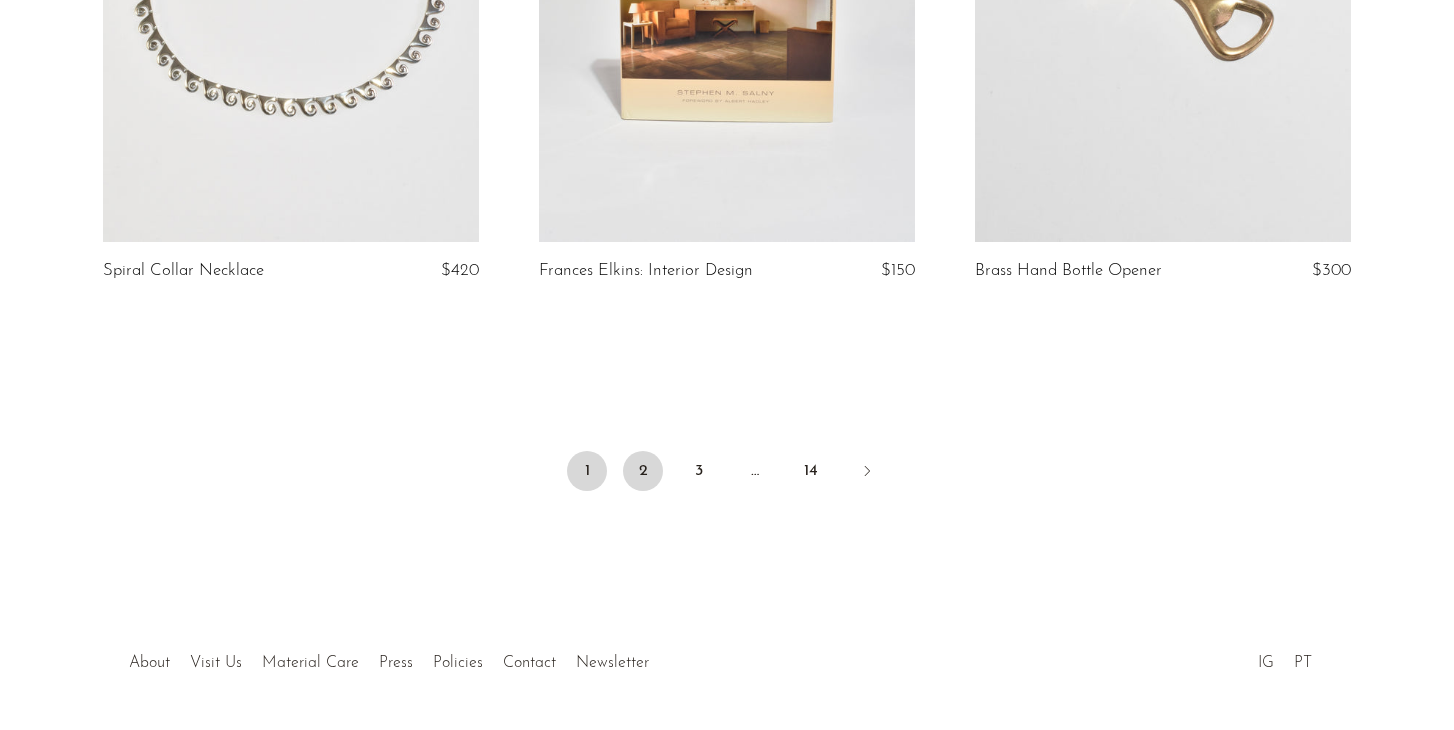 click on "2" at bounding box center [643, 471] 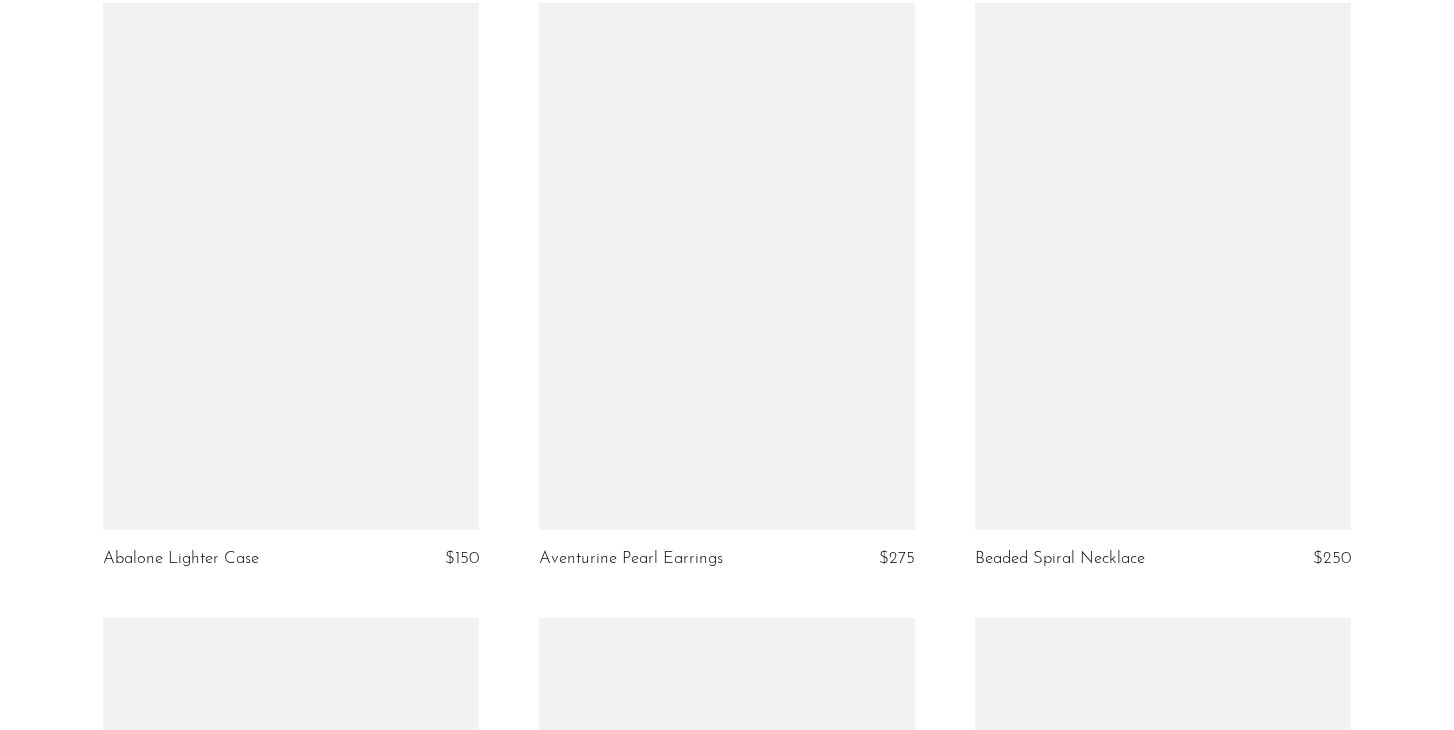 scroll, scrollTop: 2077, scrollLeft: 0, axis: vertical 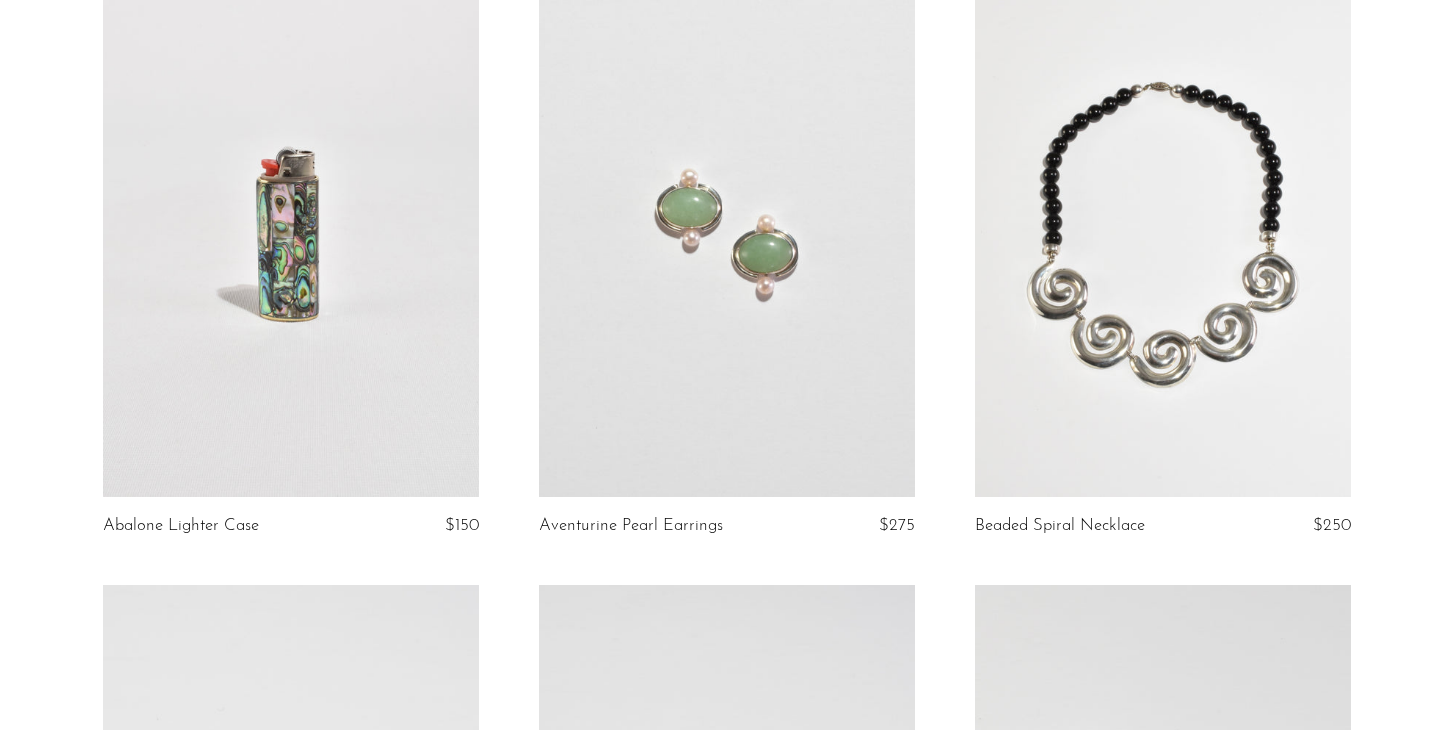 click at bounding box center (727, 233) 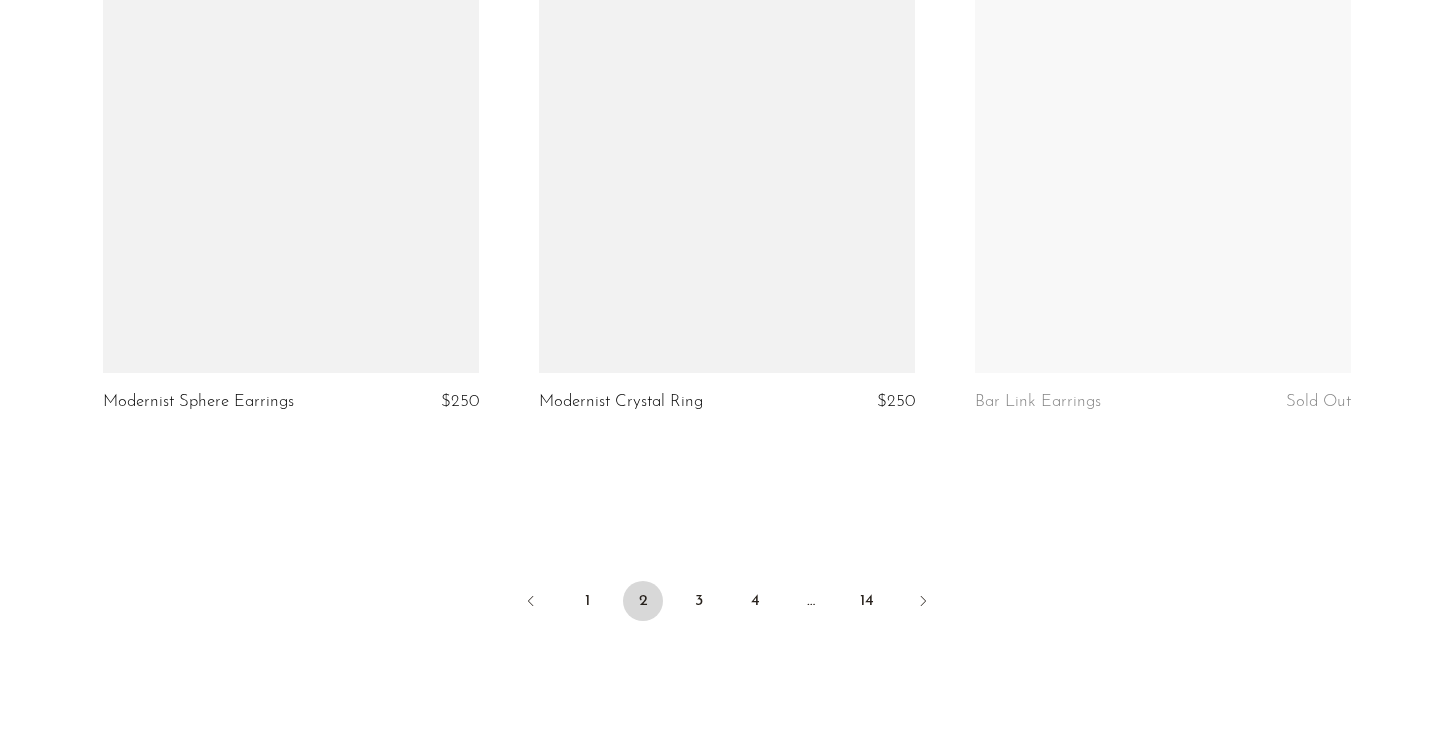 scroll, scrollTop: 7143, scrollLeft: 0, axis: vertical 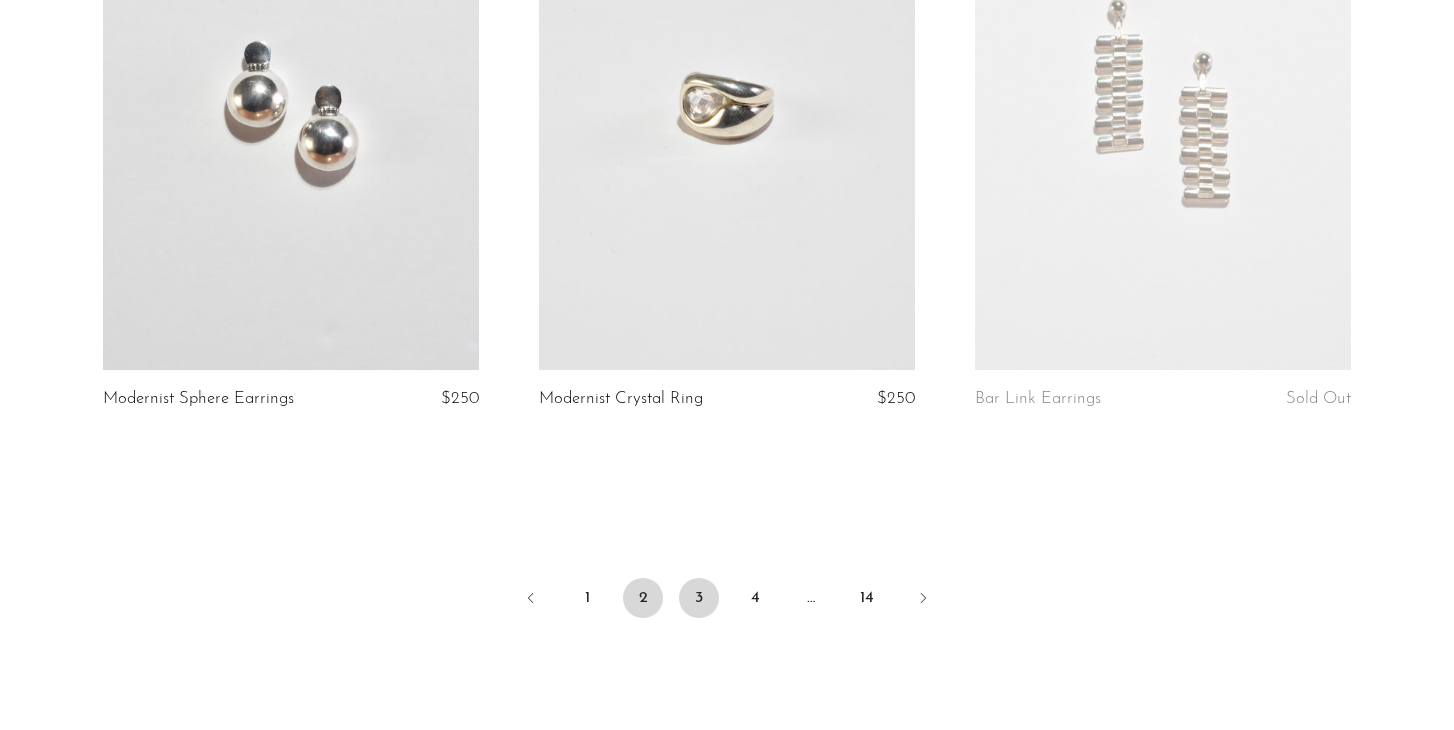 click on "3" at bounding box center [699, 598] 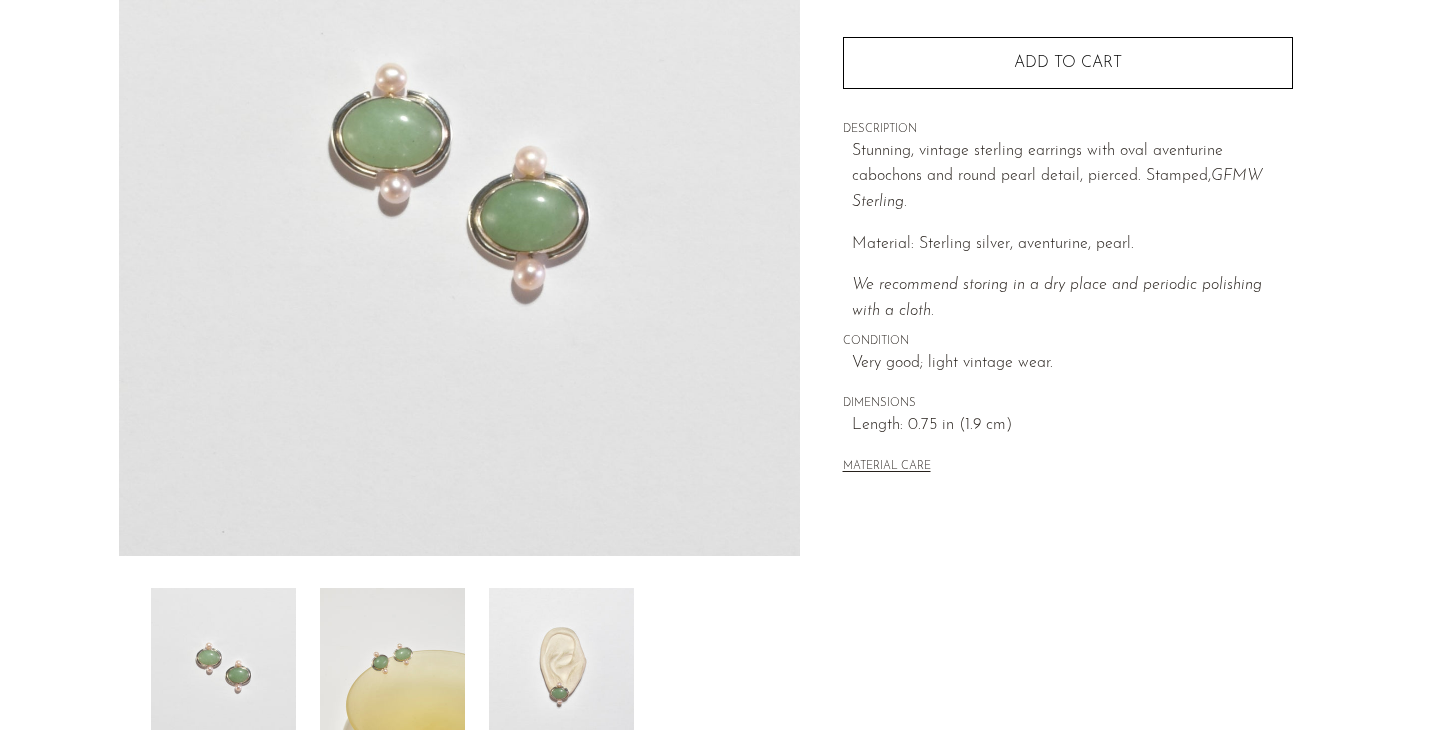 scroll, scrollTop: 572, scrollLeft: 0, axis: vertical 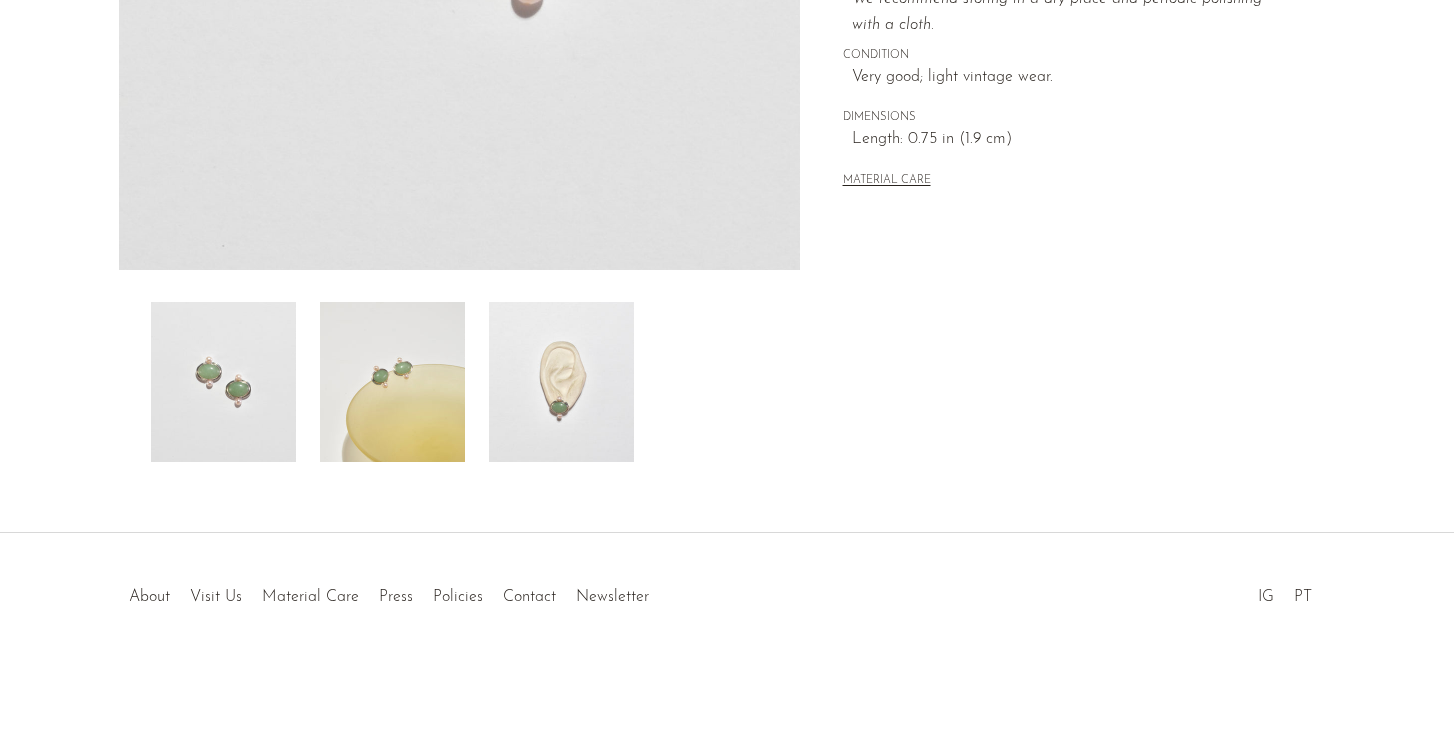 click at bounding box center [561, 382] 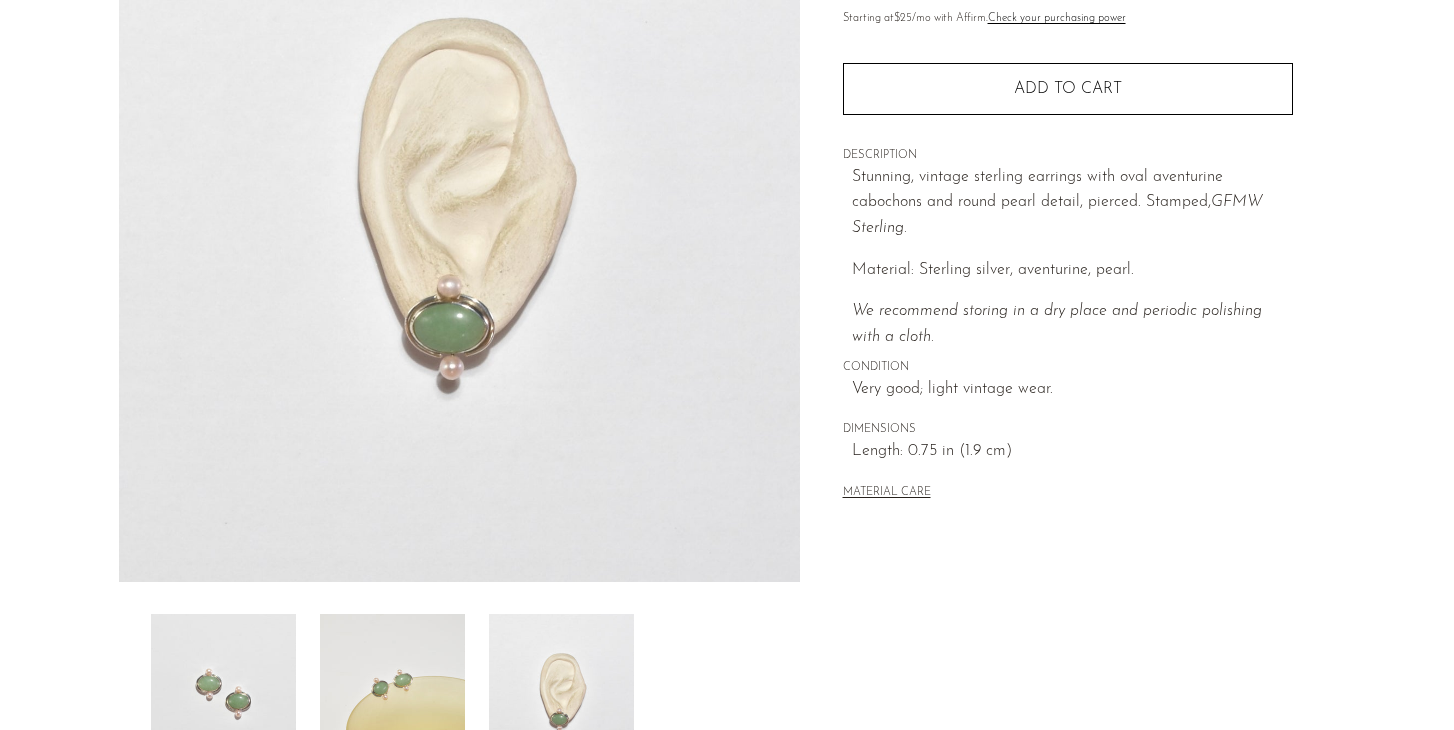scroll, scrollTop: 261, scrollLeft: 0, axis: vertical 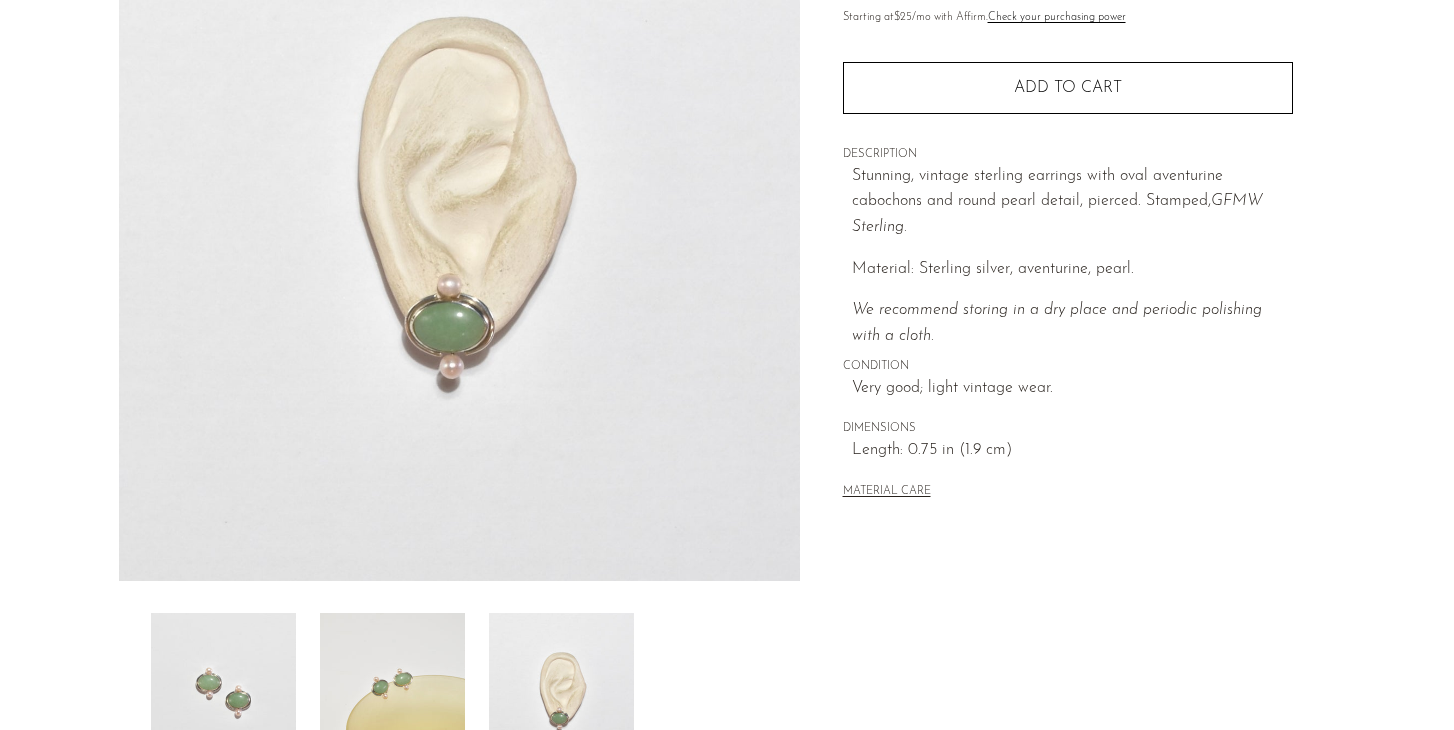 click at bounding box center [392, 693] 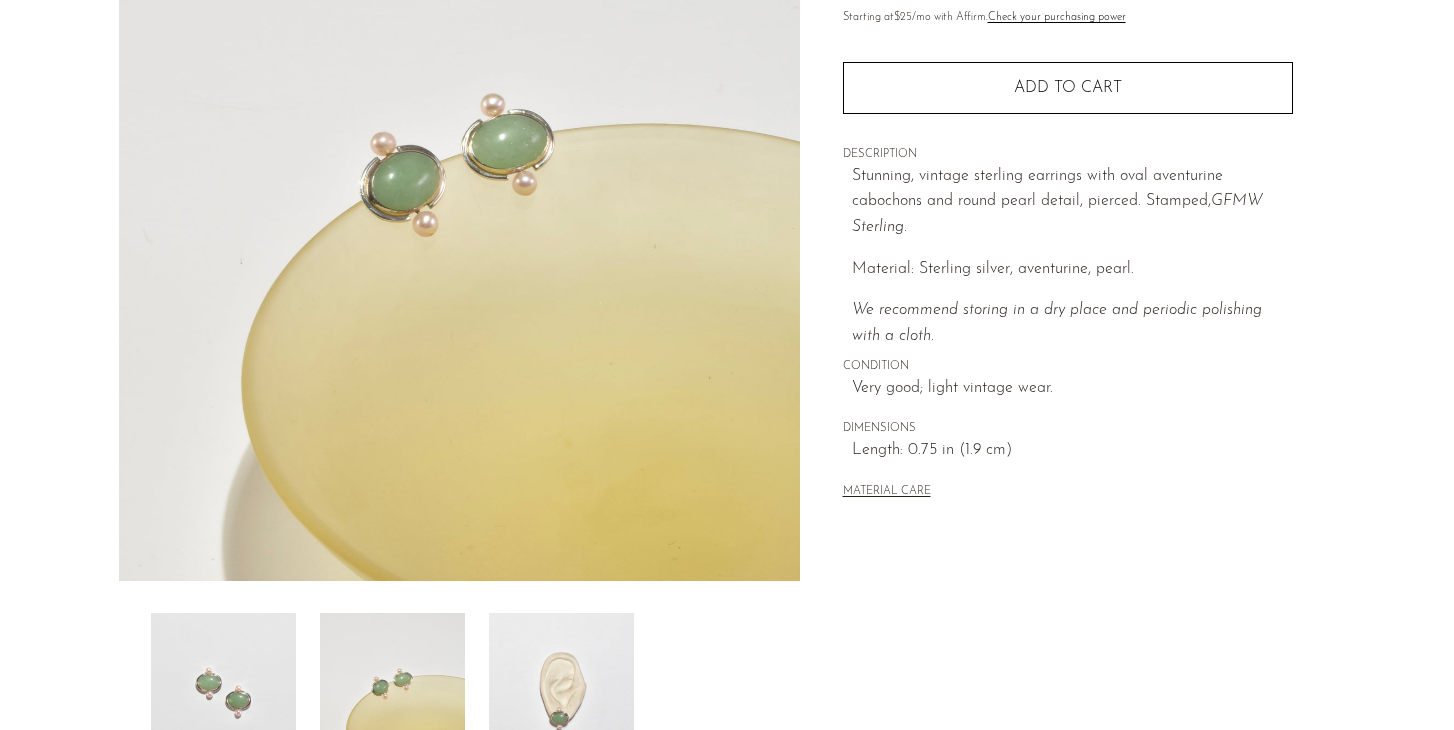 click at bounding box center (223, 693) 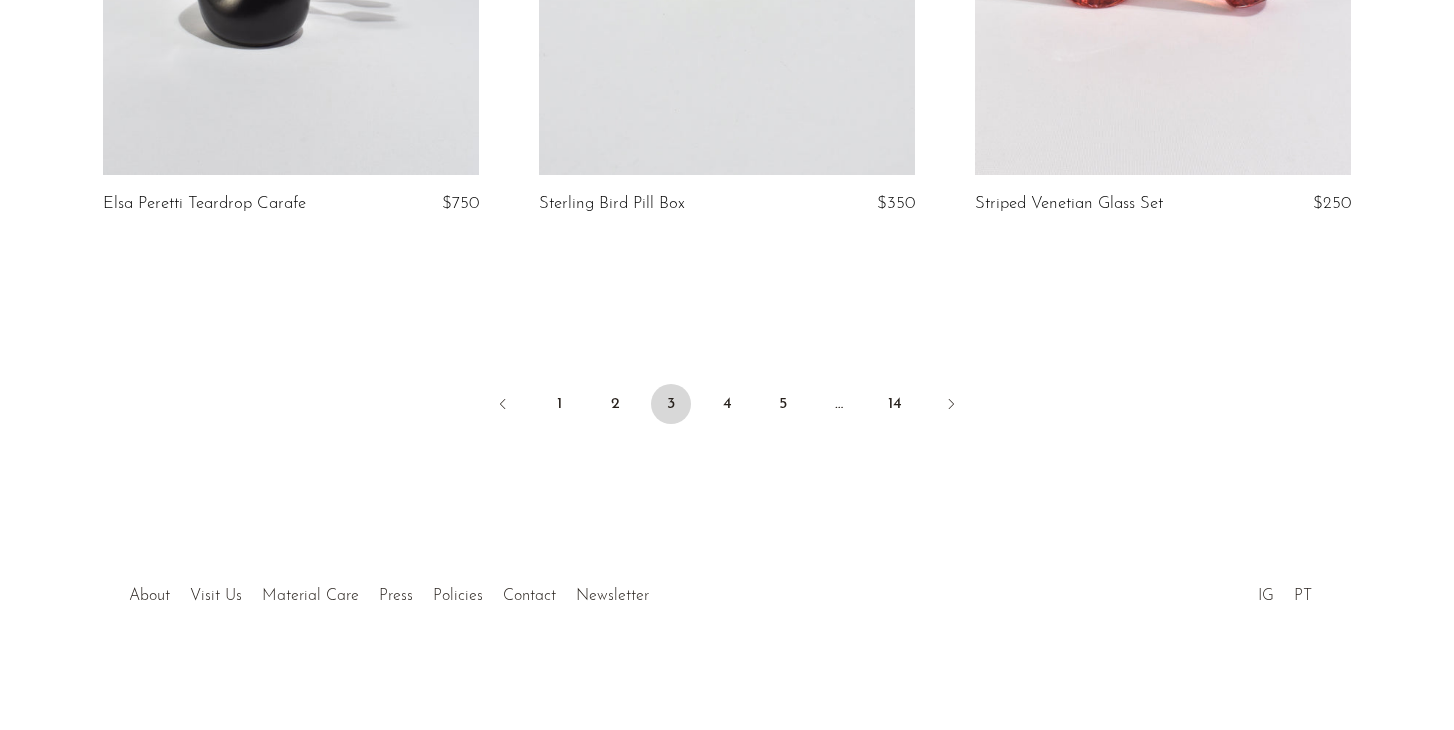 scroll, scrollTop: 7374, scrollLeft: 0, axis: vertical 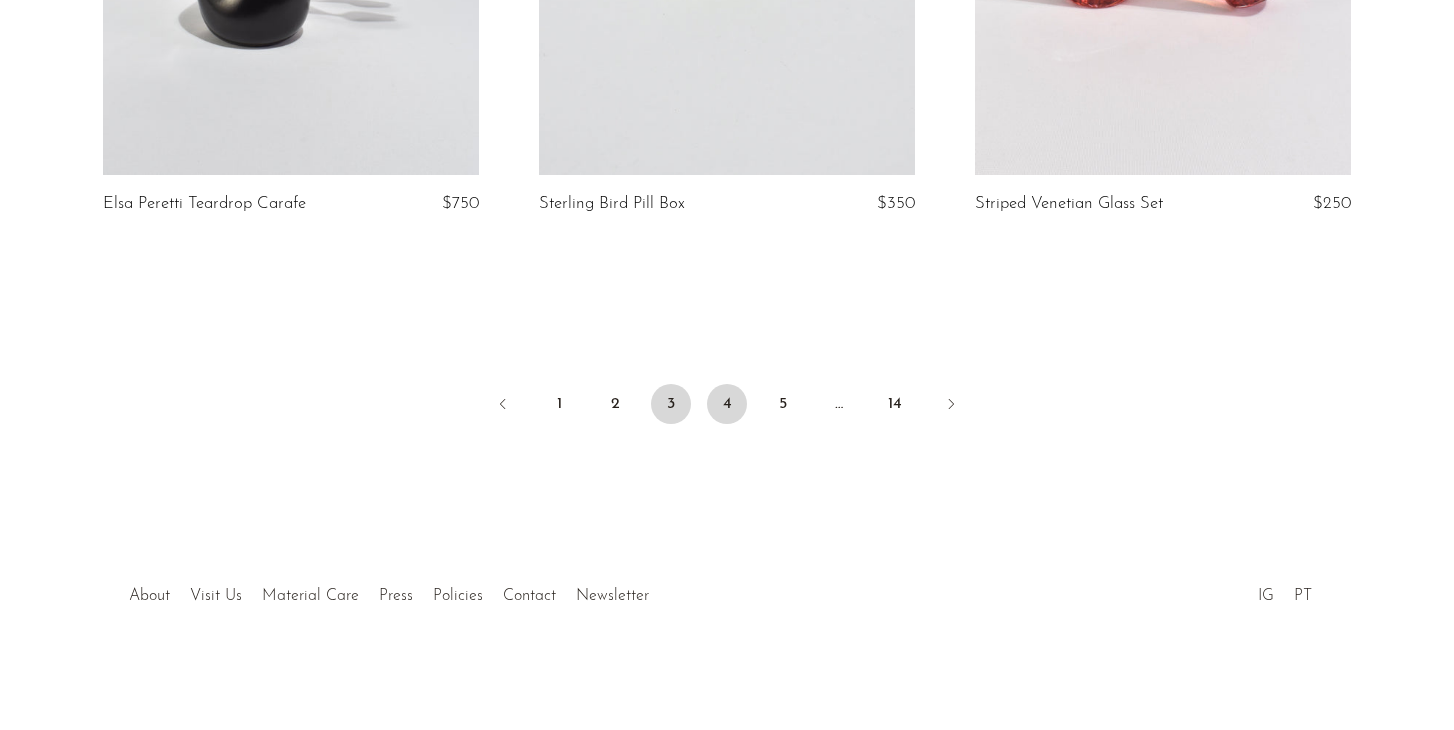 click on "4" at bounding box center (727, 404) 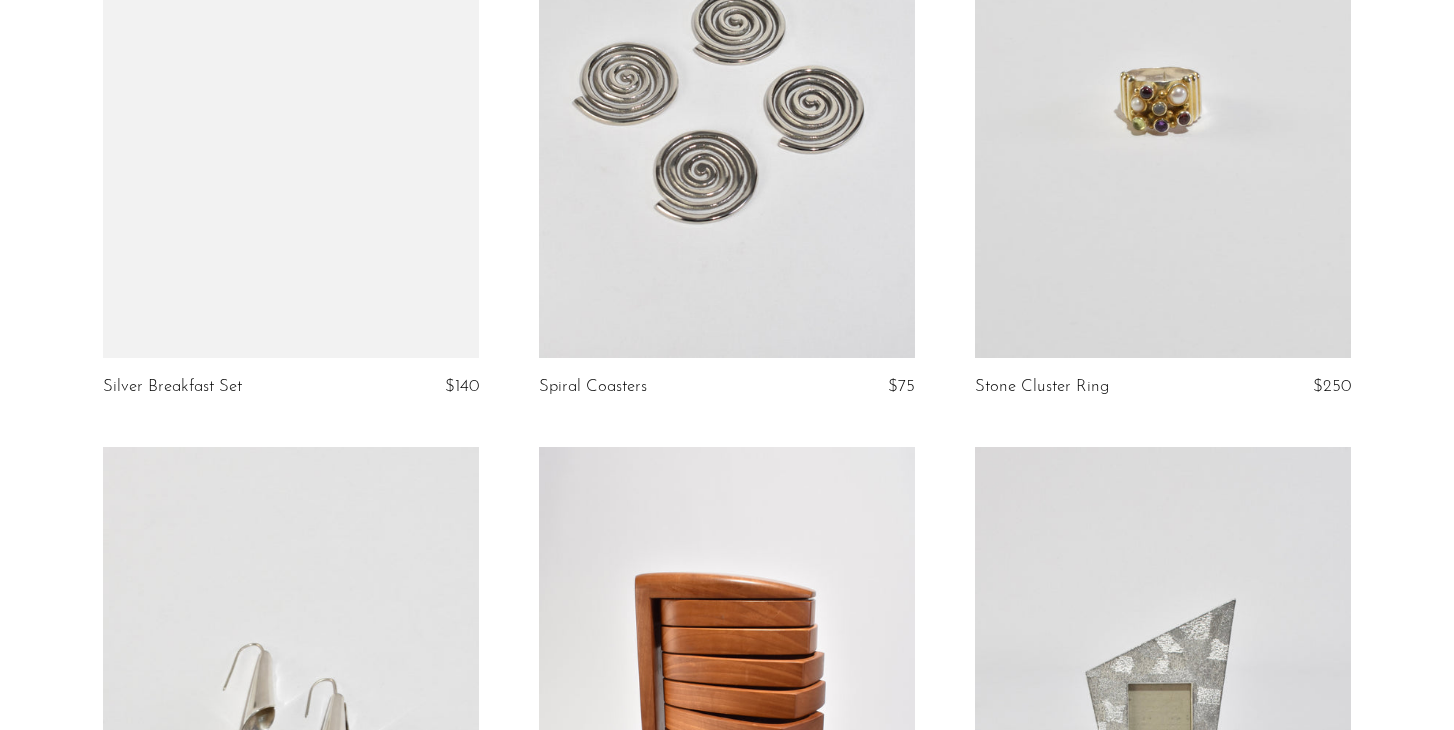 scroll, scrollTop: 1583, scrollLeft: 0, axis: vertical 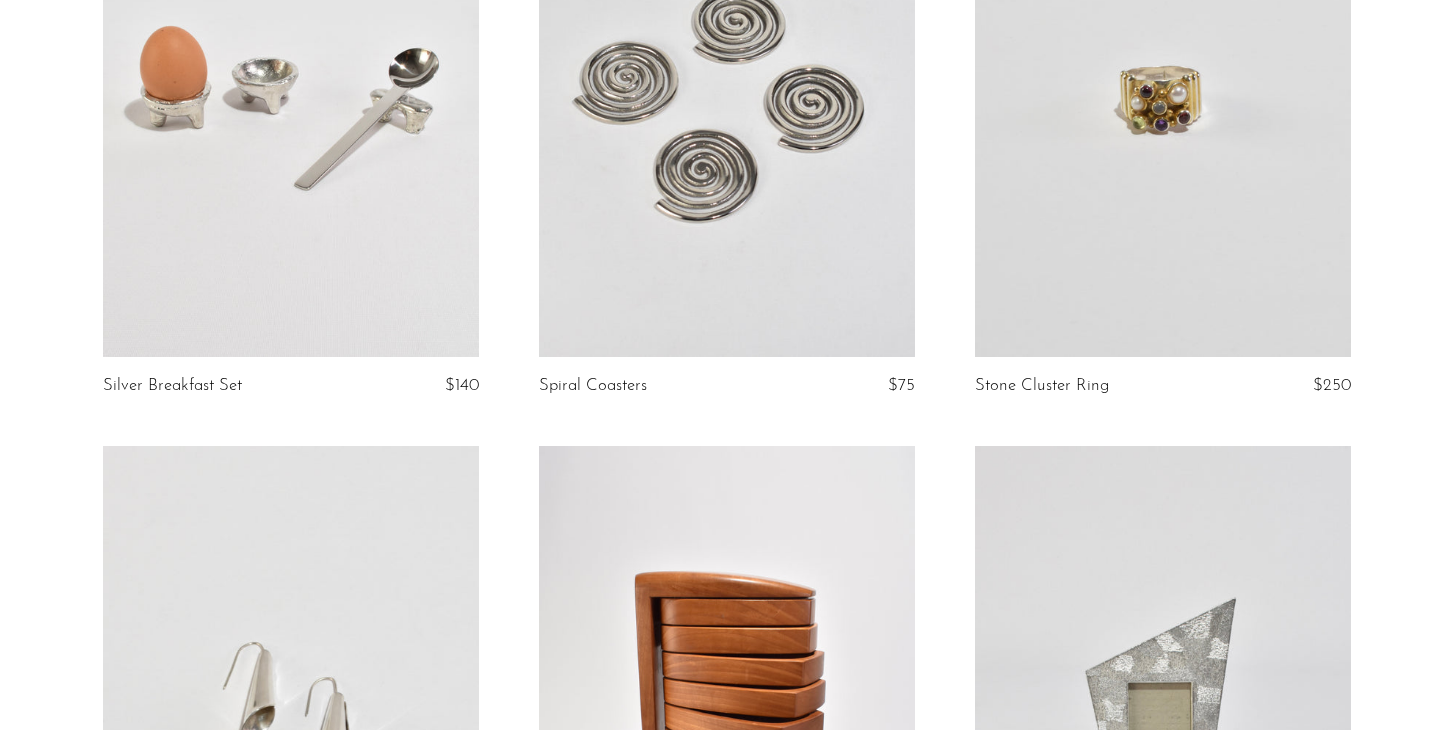 click at bounding box center [727, 94] 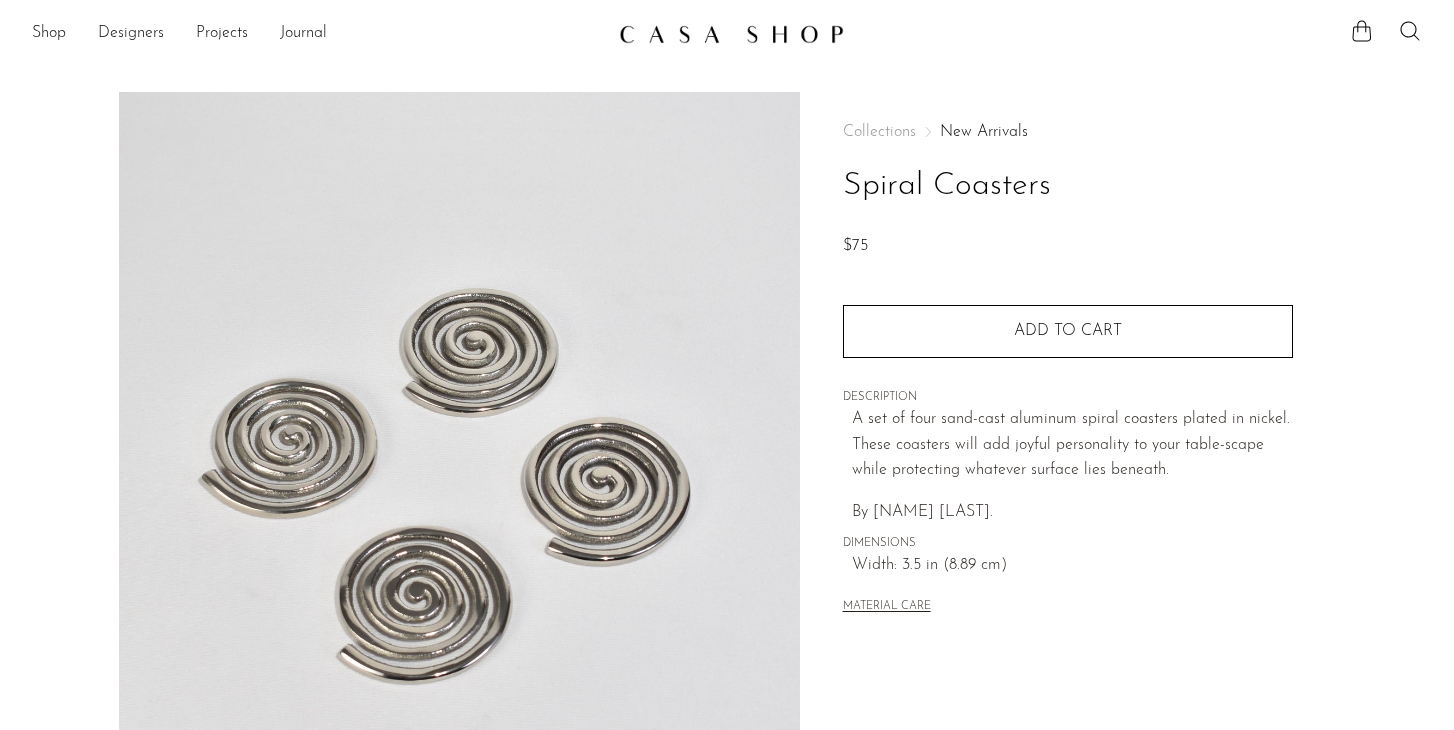 scroll, scrollTop: 0, scrollLeft: 0, axis: both 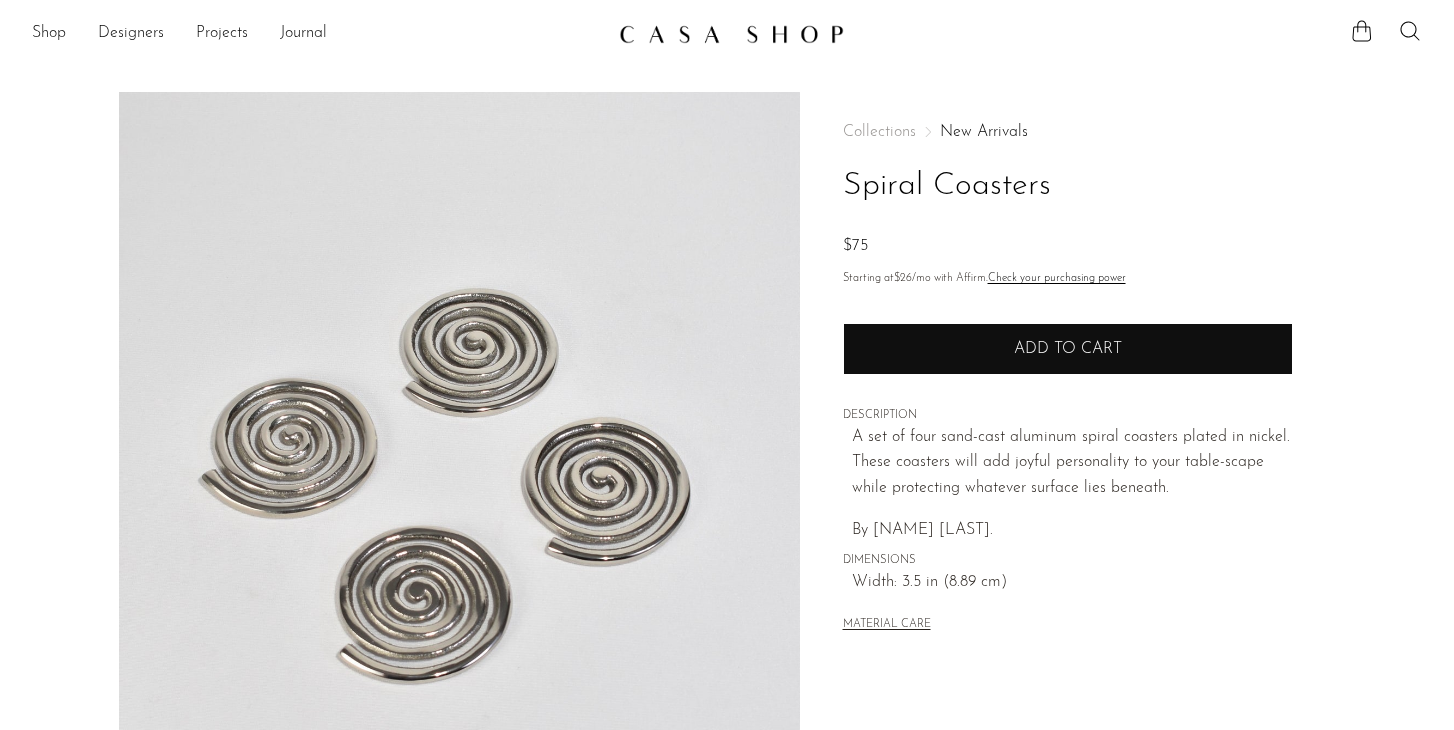 click on "Add to cart" at bounding box center (1068, 349) 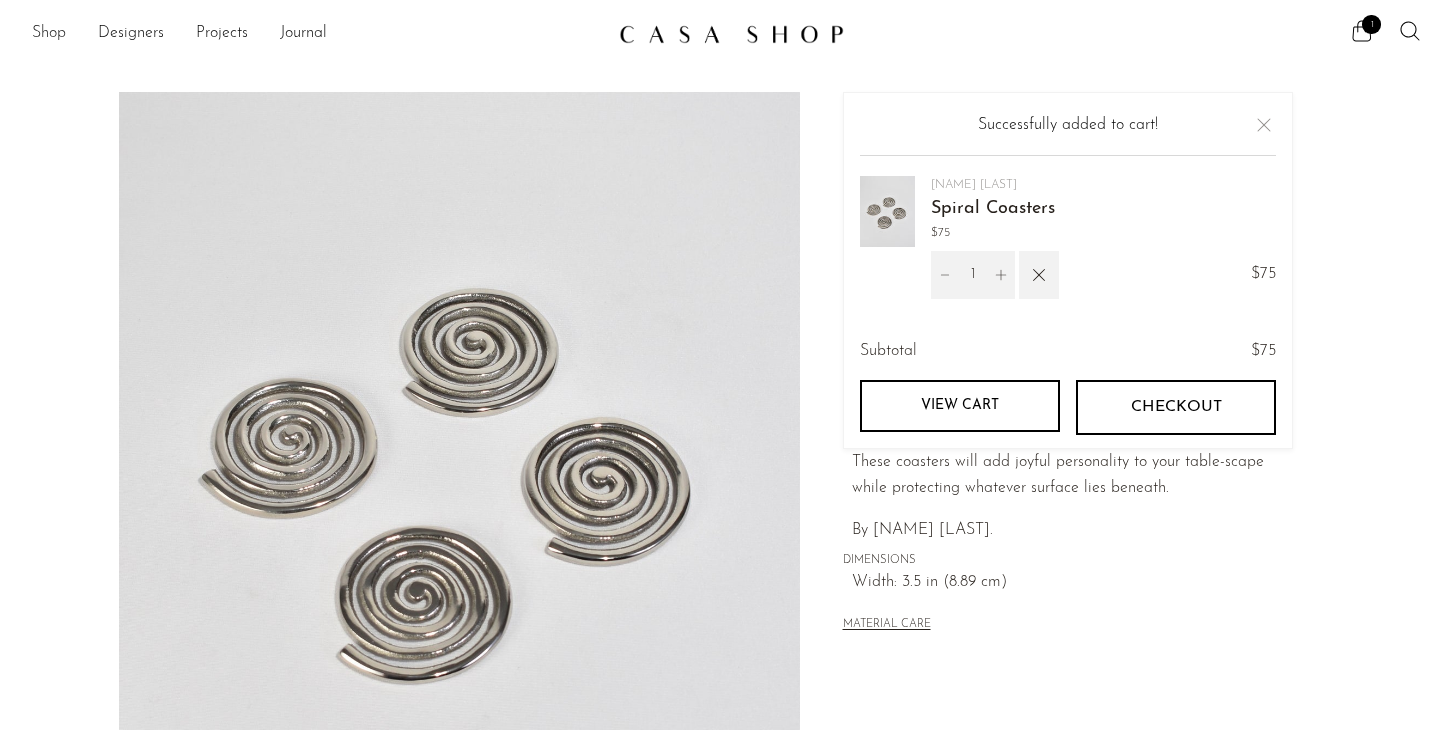click on "Shop" at bounding box center (49, 34) 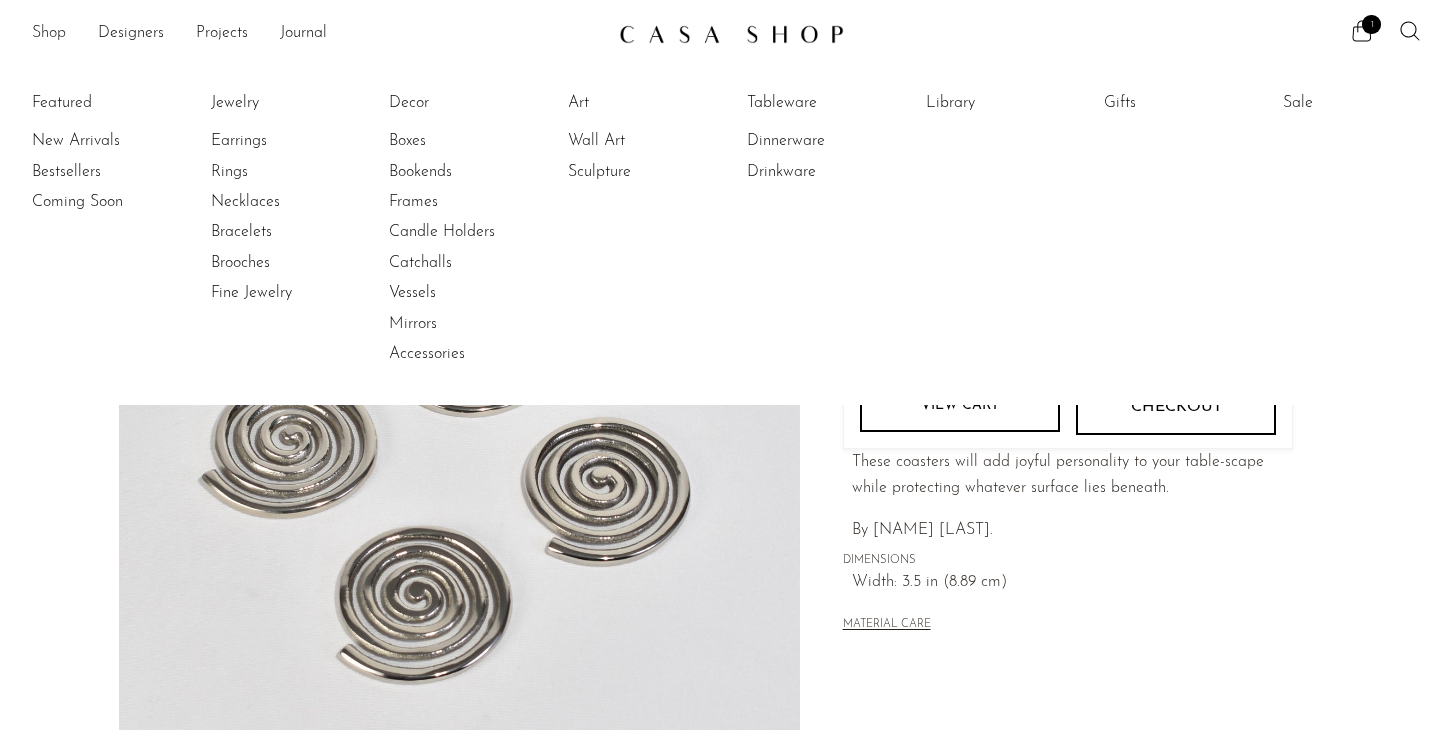 click on "Shop" at bounding box center (49, 34) 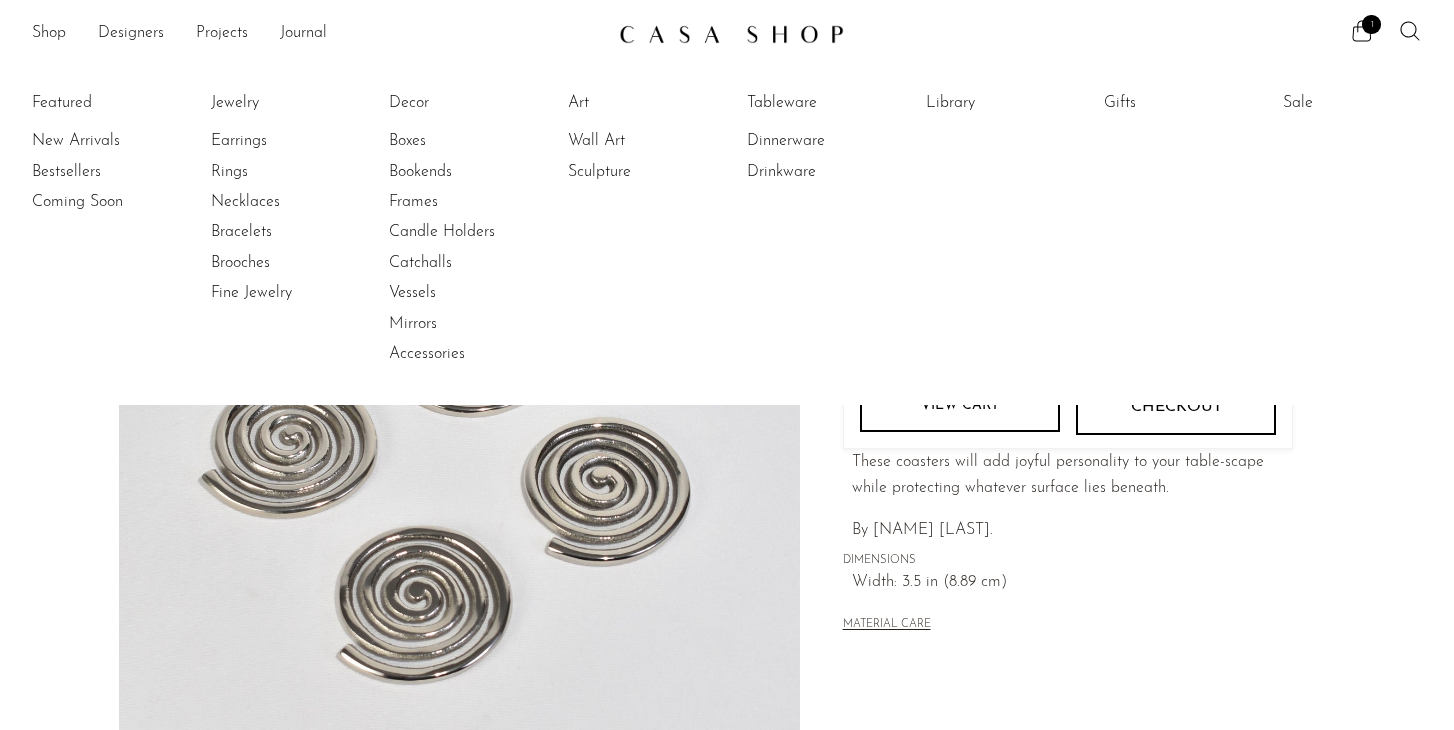 click on "A set of four sand-cast aluminum spiral coasters plated in nickel. These coasters will add joyful personality to your table-scape while protecting whatever surface lies beneath.
By [NAME] [LAST]." at bounding box center [1072, 484] 